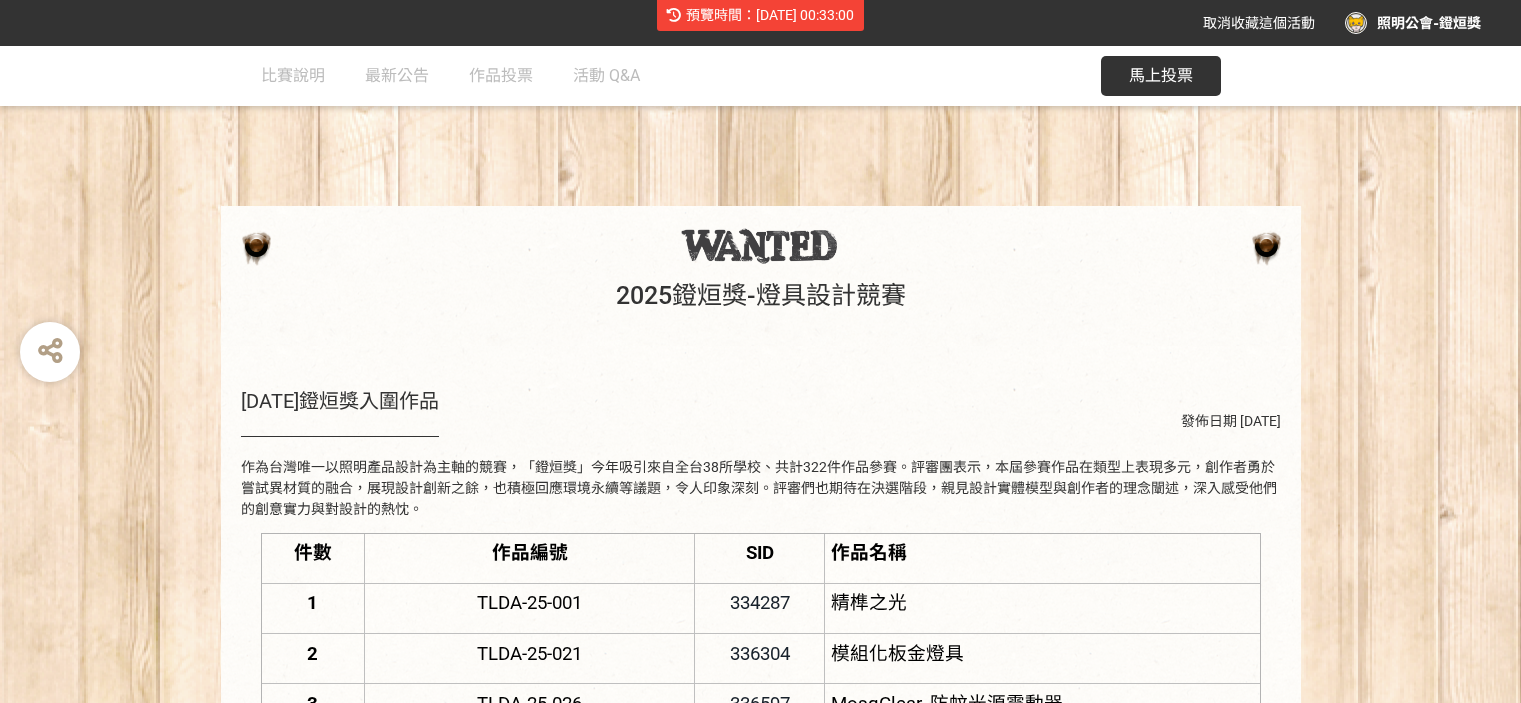 scroll, scrollTop: 0, scrollLeft: 0, axis: both 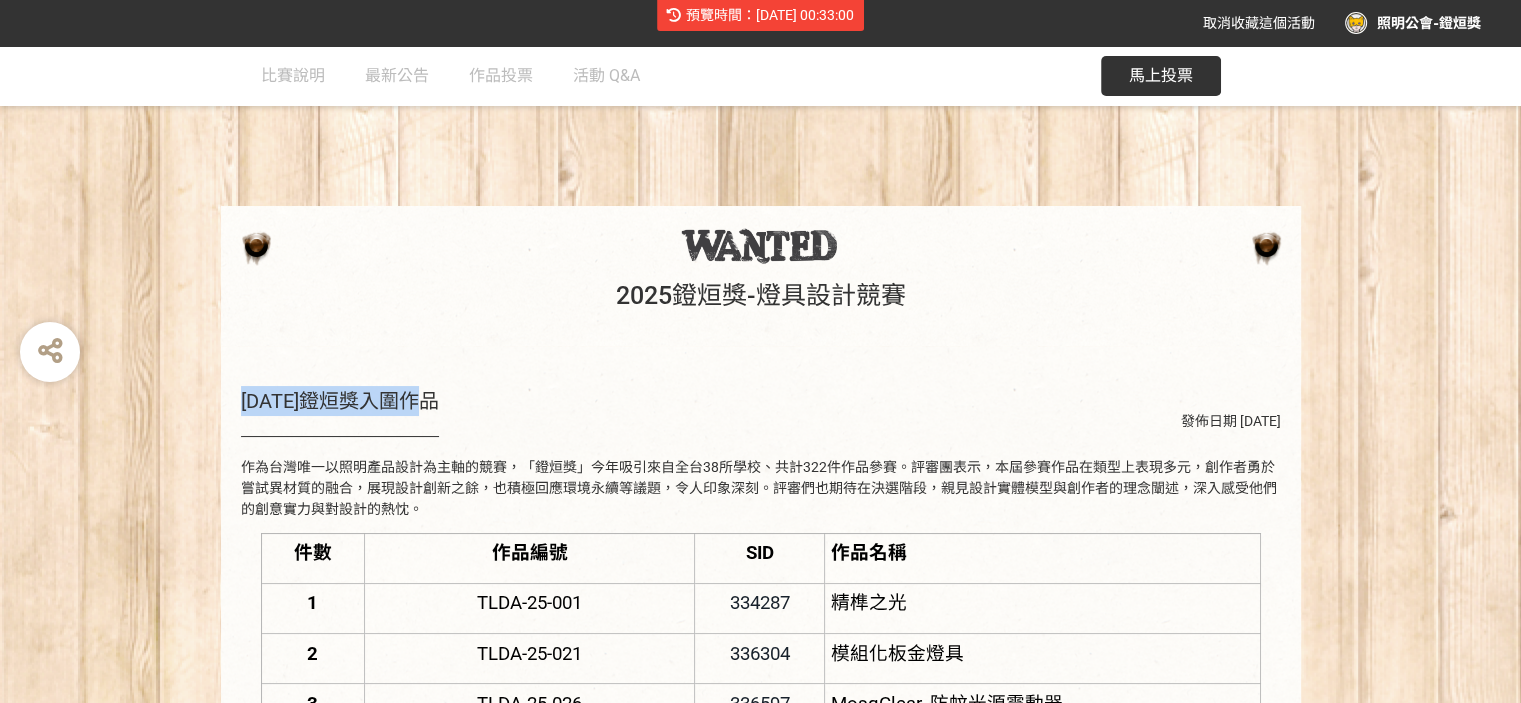 click on "[DATE]鐙烜獎入圍作品 發佈日期 [DATE]" 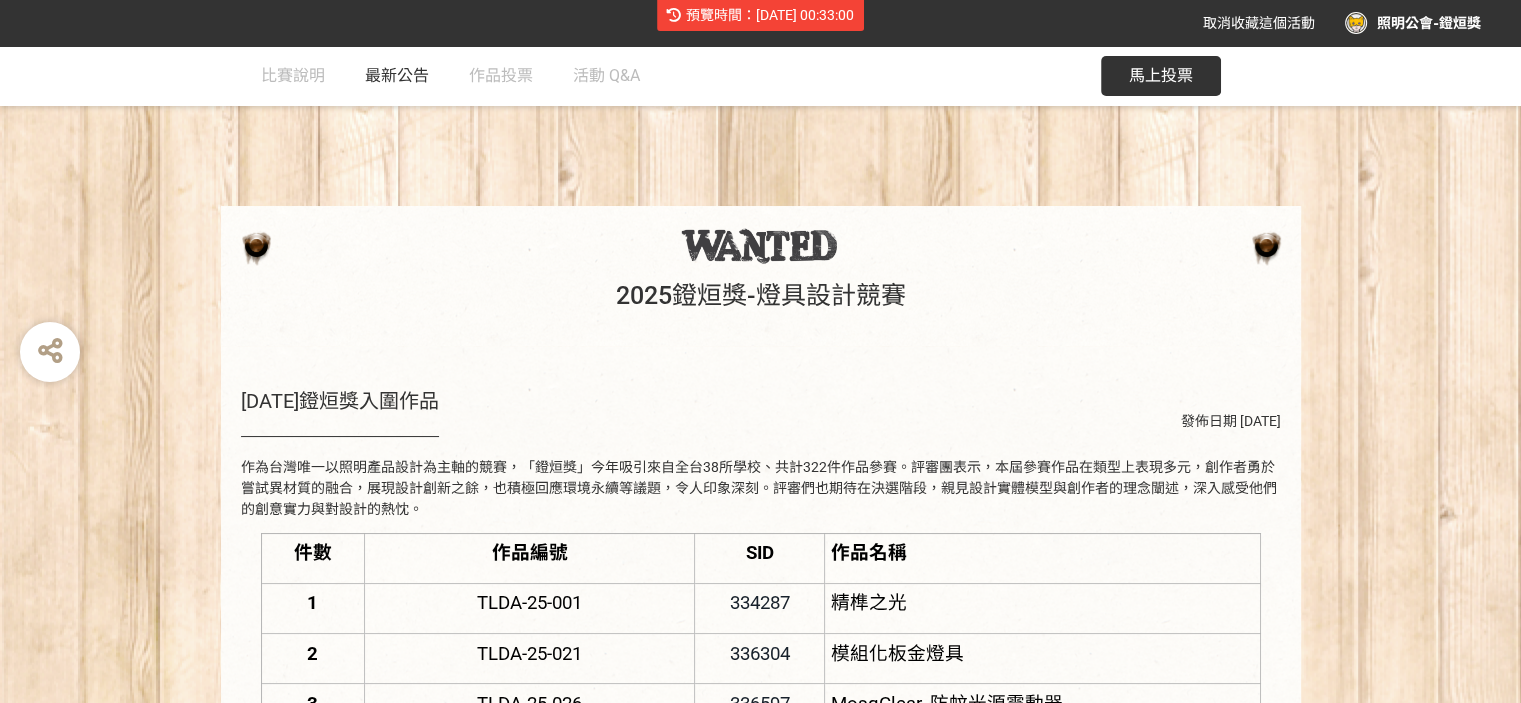 click on "最新公告" at bounding box center (397, 75) 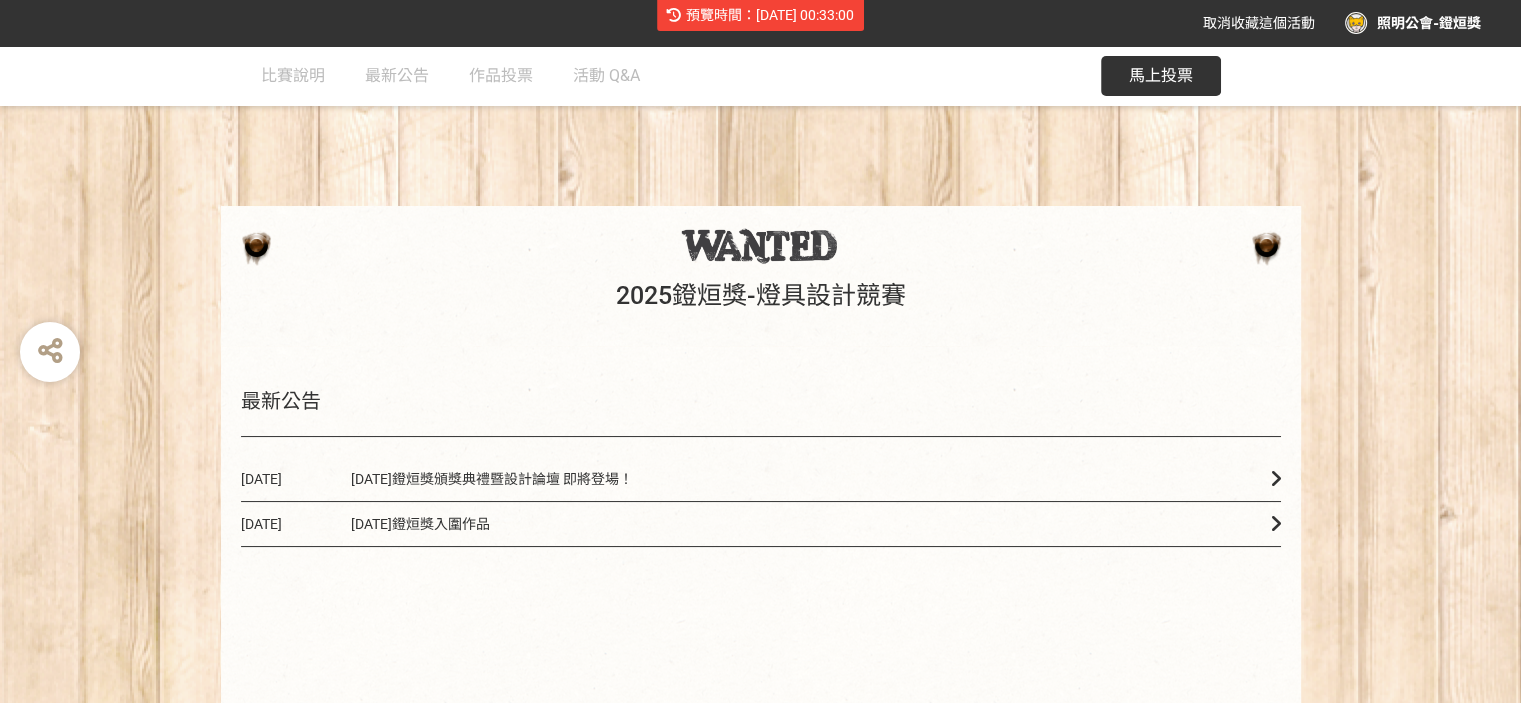 scroll, scrollTop: 100, scrollLeft: 0, axis: vertical 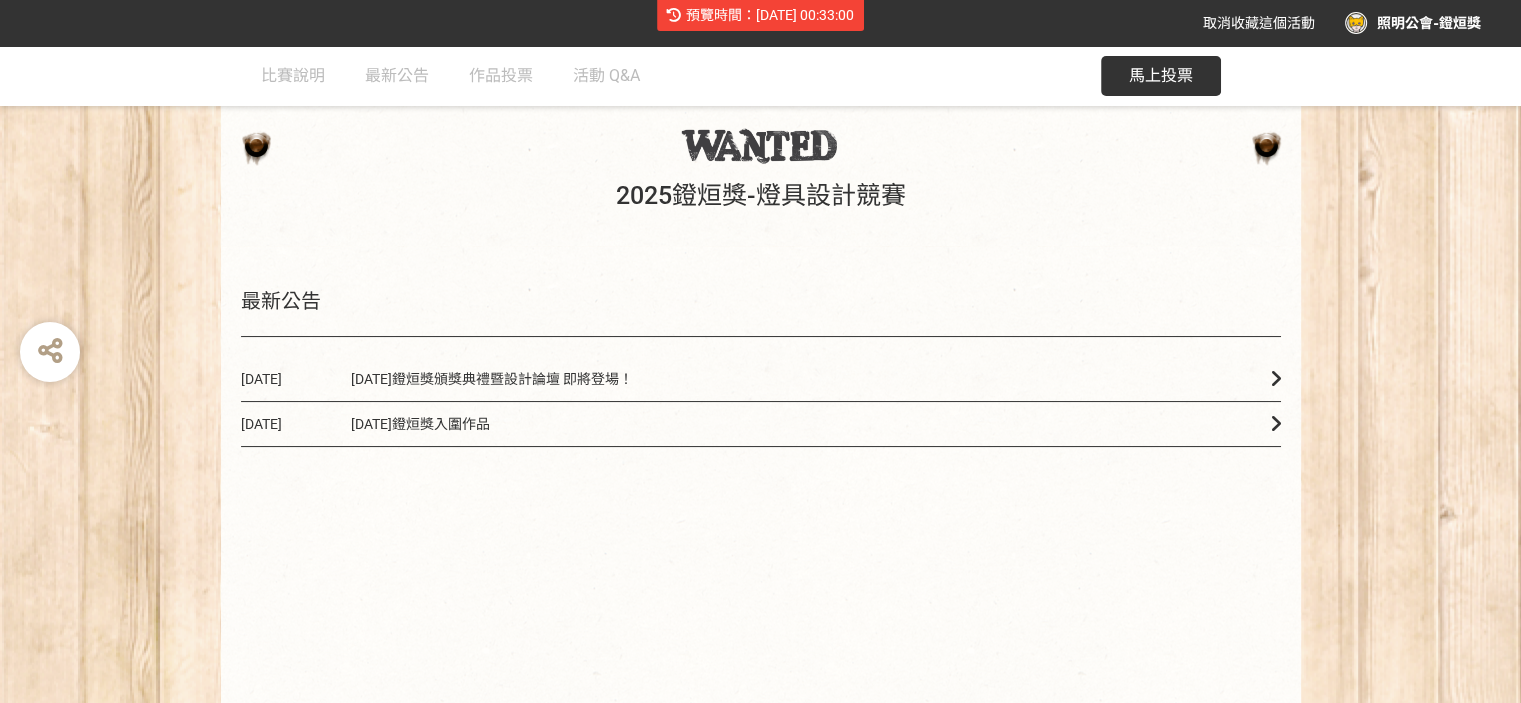 click on "[DATE] [DATE]鐙烜獎頒獎典禮暨設計論壇 即將登場！" 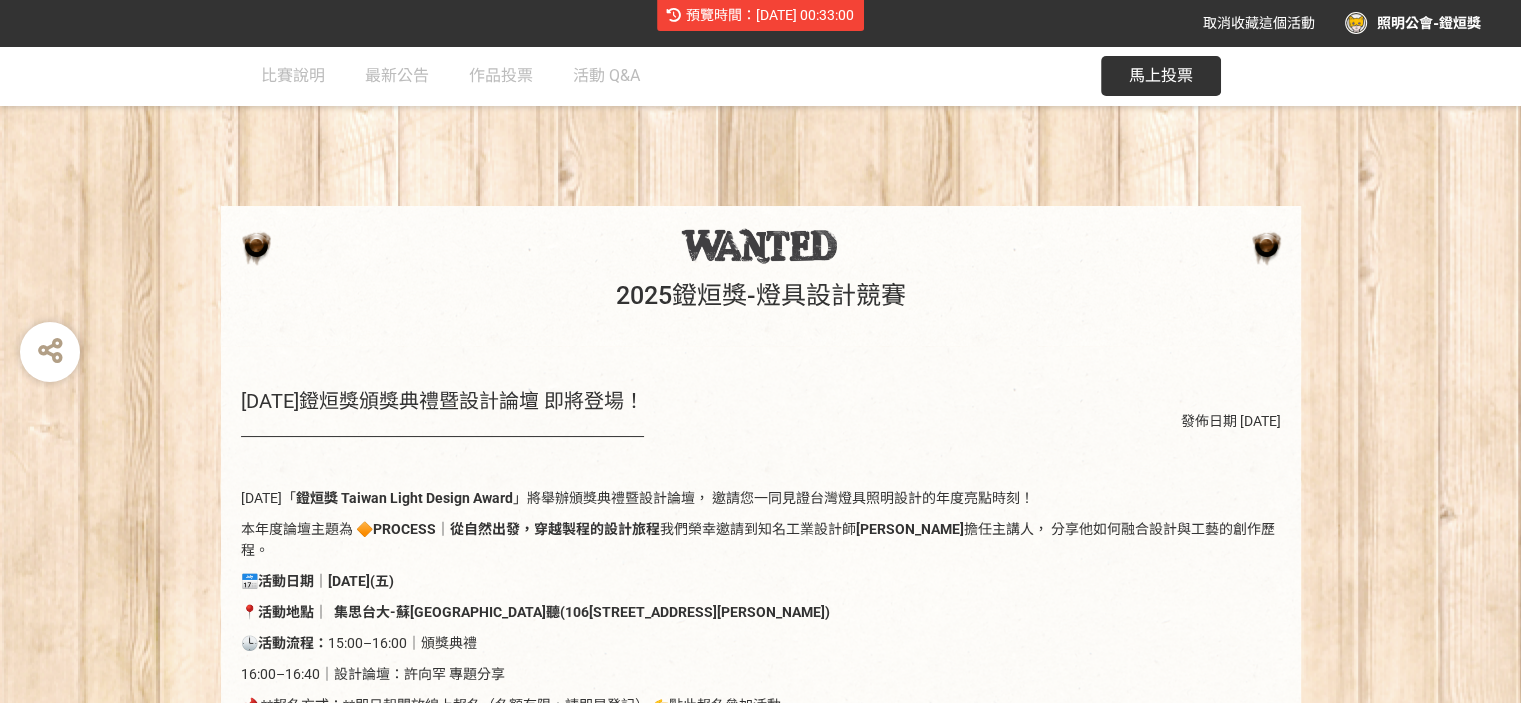scroll, scrollTop: 200, scrollLeft: 0, axis: vertical 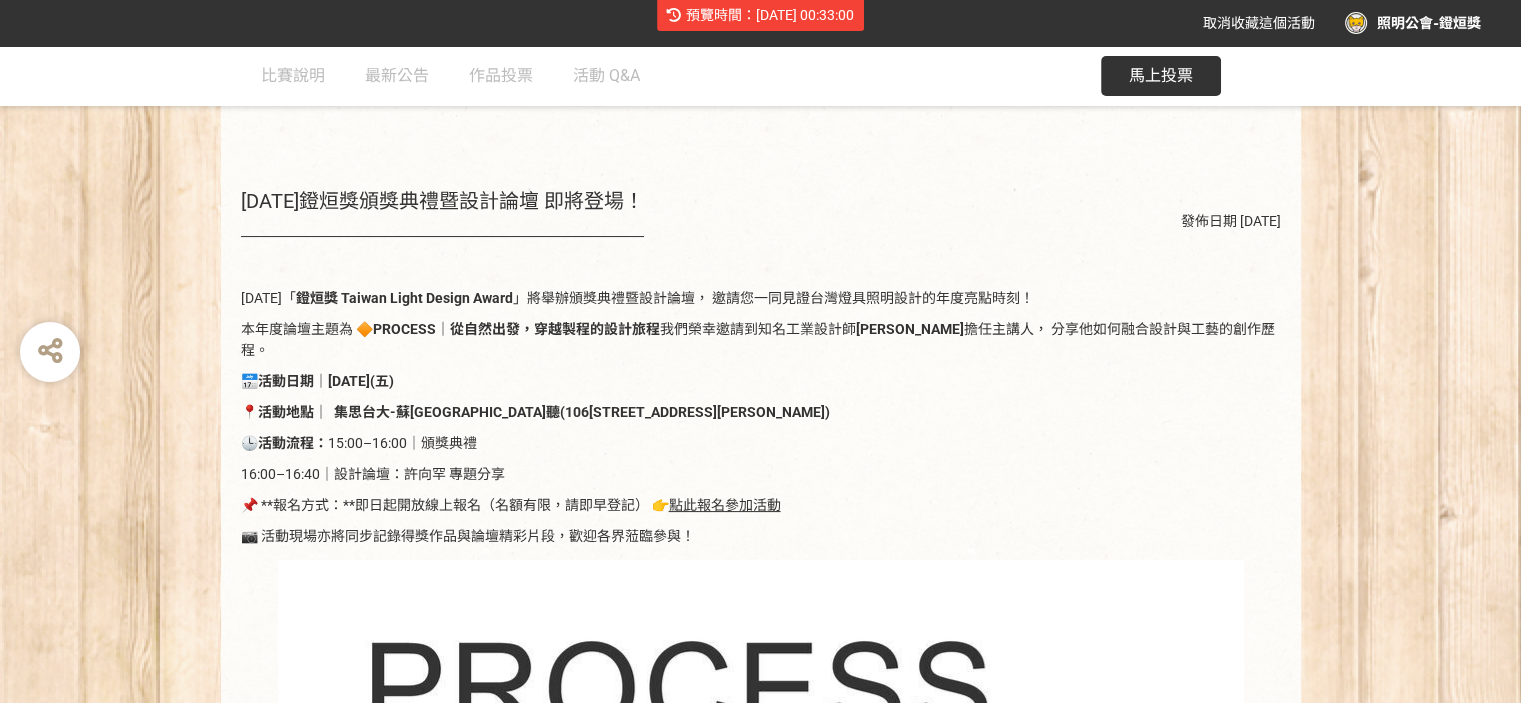 click on "16:00–16:40｜設計論壇：許向罕 專題分享" at bounding box center (761, 474) 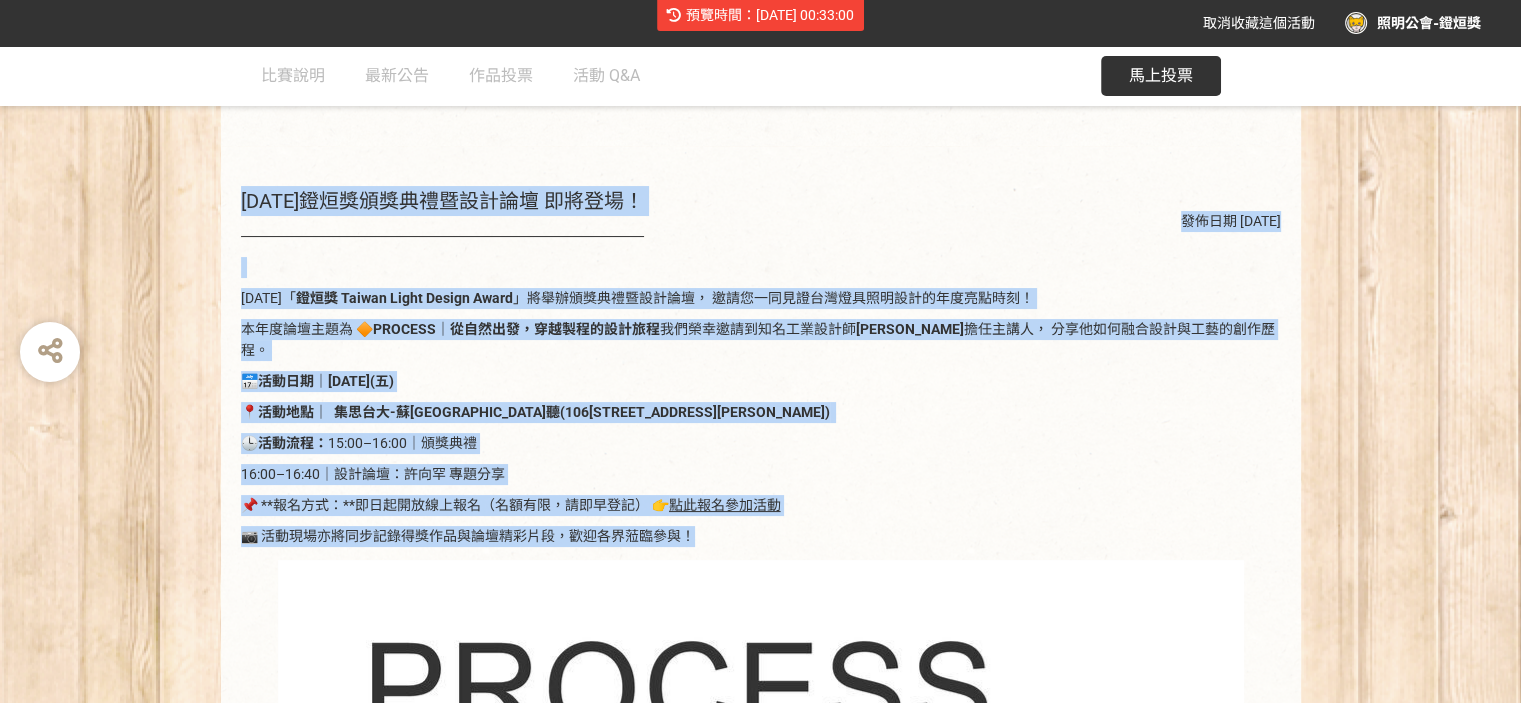 drag, startPoint x: 241, startPoint y: 194, endPoint x: 768, endPoint y: 501, distance: 609.89996 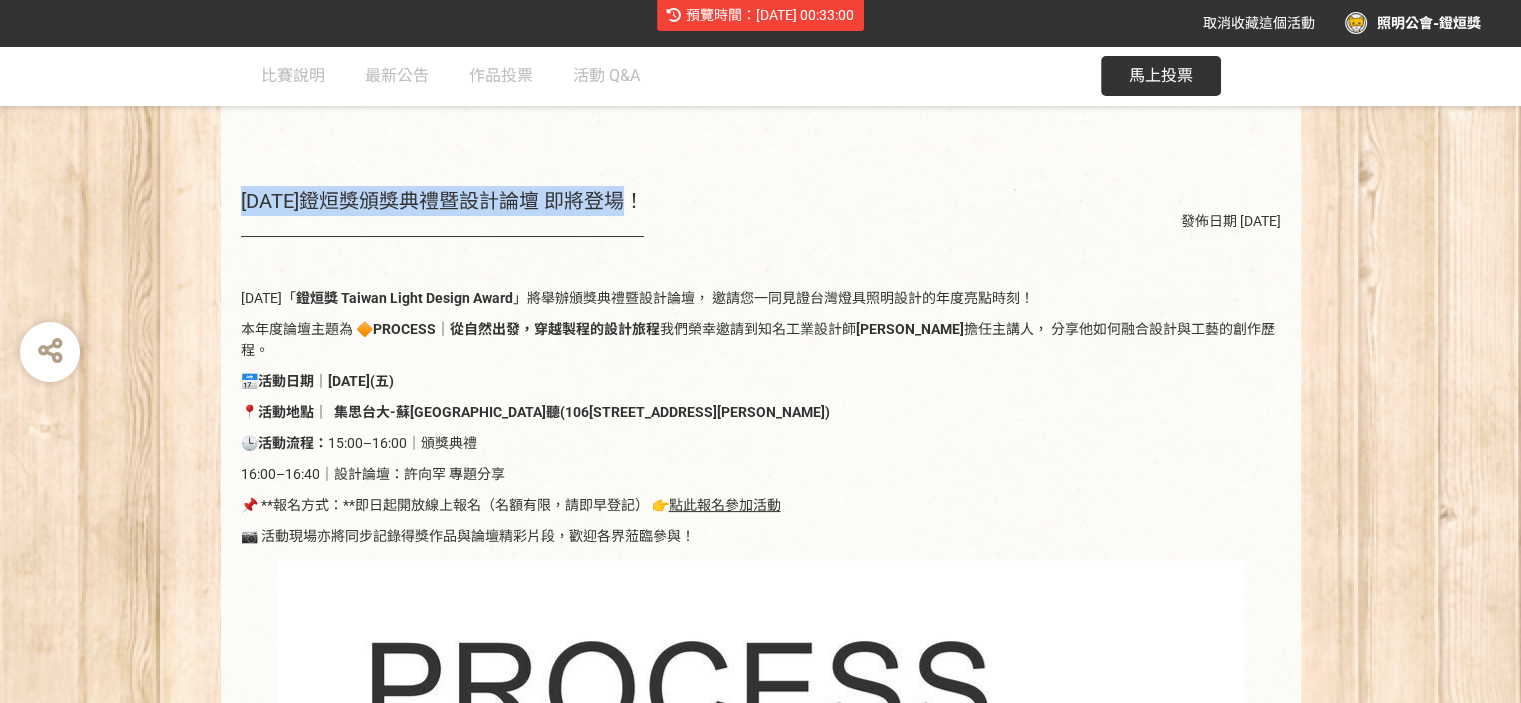 drag, startPoint x: 236, startPoint y: 195, endPoint x: 691, endPoint y: 183, distance: 455.1582 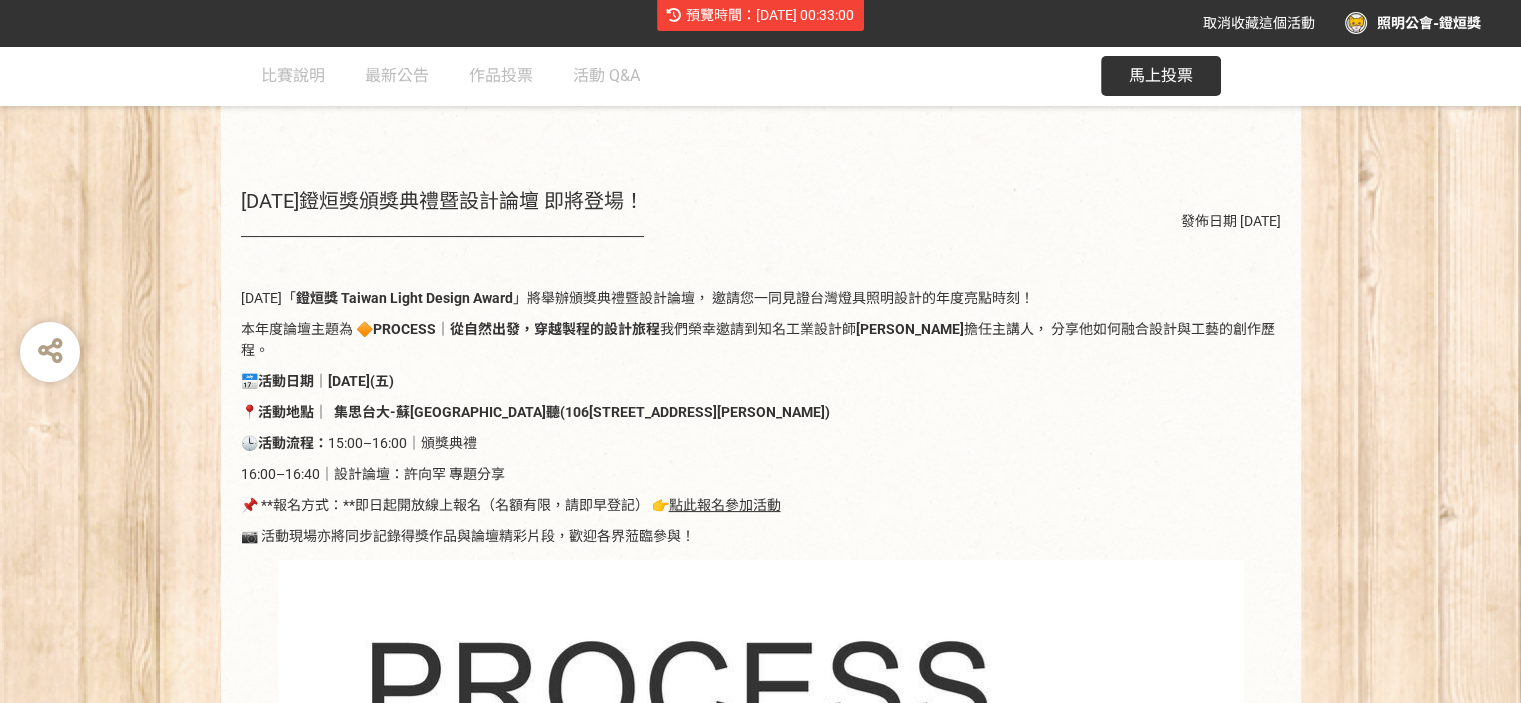 click on "本年度論壇主題為 🔶  PROCESS｜從自然出發，穿越製程的設計旅程  我們榮幸邀請到知名工業設計師  [PERSON_NAME]  擔任主講人， 分享他如何融合設計與工藝的創作歷程。" at bounding box center (761, 340) 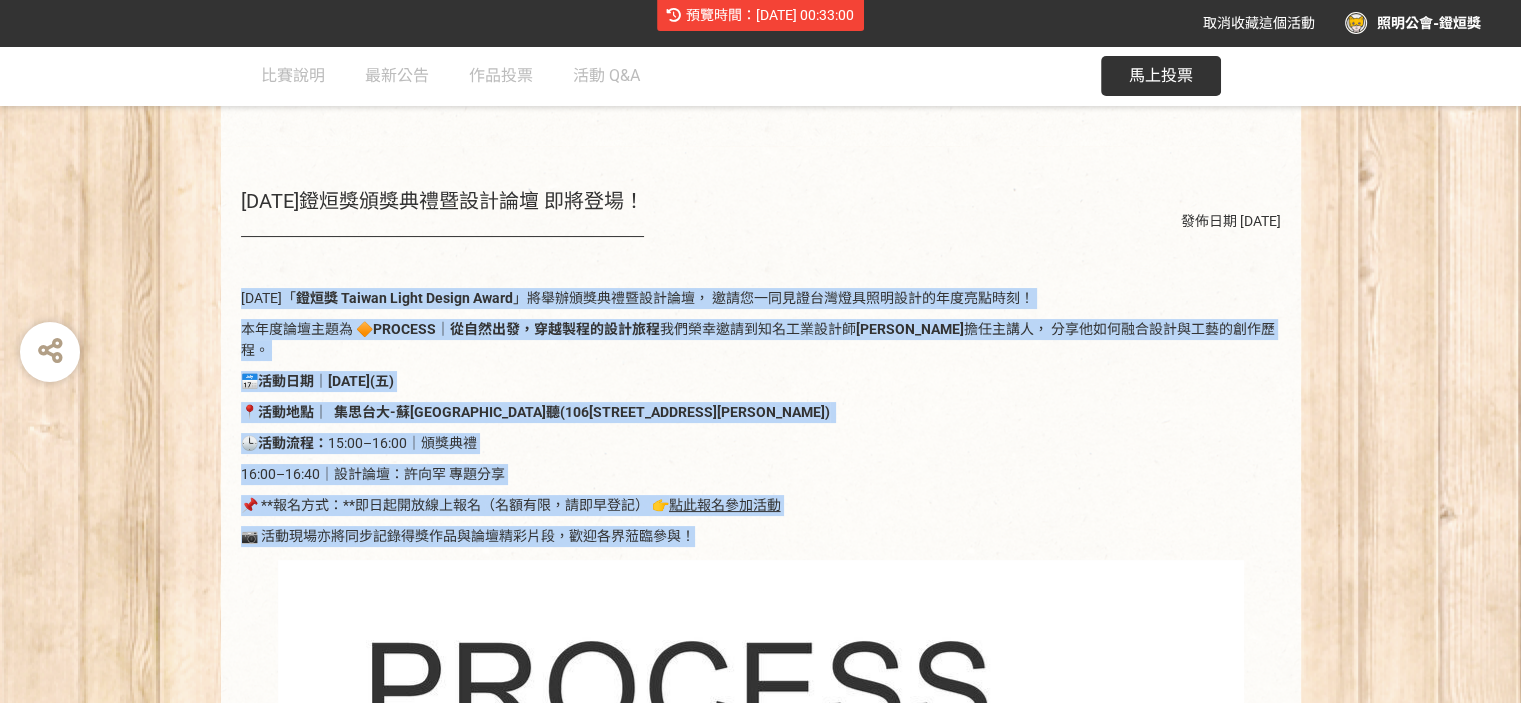 drag, startPoint x: 290, startPoint y: 306, endPoint x: 889, endPoint y: 510, distance: 632.7851 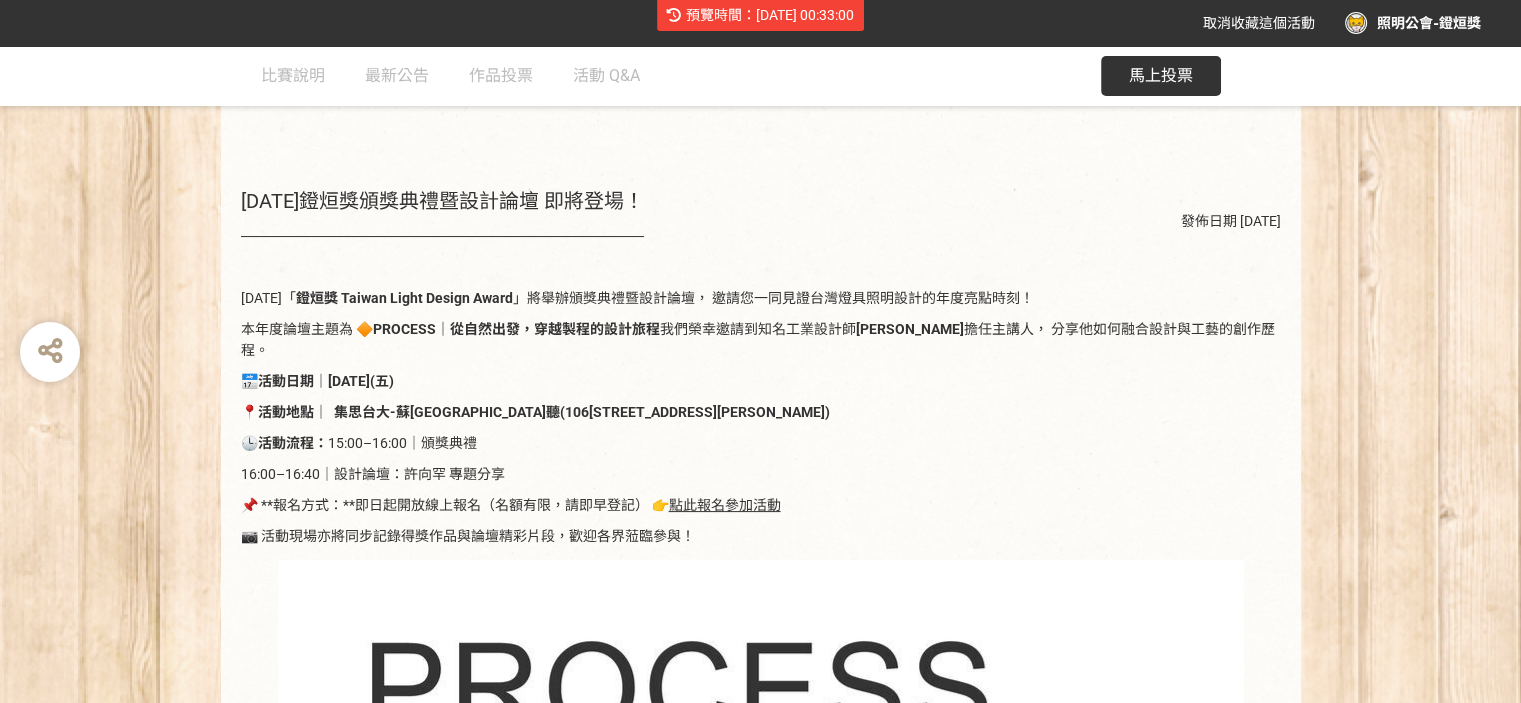 click on "[DATE]「 鐙烜獎 Taiwan Light Design Award 」將舉辦頒獎典禮暨設計論壇， 邀請您一同見證台灣燈具照明設計的年度亮點時刻！ 本年度論壇主題為 🔶  PROCESS｜從自然出發，穿越製程的設計旅程  我們榮幸邀請到知名工業設計師  [PERSON_NAME]  擔任主講人， 分享他如何融合設計與工藝的創作歷程。 📅  活動日期｜[DATE](五) 📍  活動地點｜  集思台大-蘇格拉底聽(106[STREET_ADDRESS][PERSON_NAME])   🕒  活動流程：  15:00–16:00｜頒獎典禮                              16:00–16:40｜設計論壇：許向罕 專題分享 📌 **報名方式：**即日起開放線上報名（名額有限，請即早登記） 👉  點此報名參加活動 📷 活動現場亦將同步記錄得獎作品與論壇精彩片段，歡迎各界蒞臨參與！" 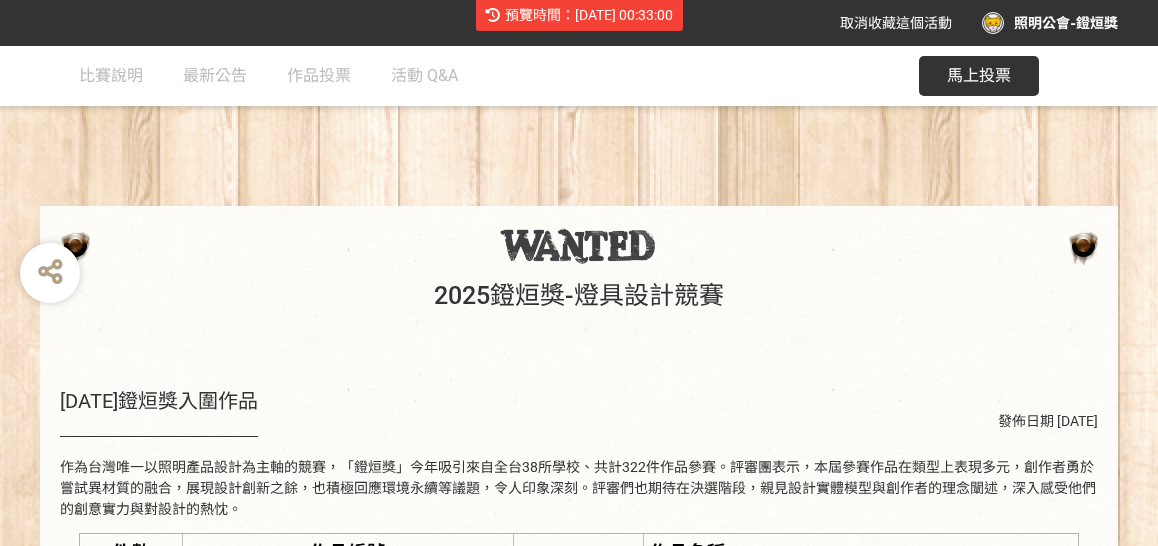 scroll, scrollTop: 200, scrollLeft: 0, axis: vertical 